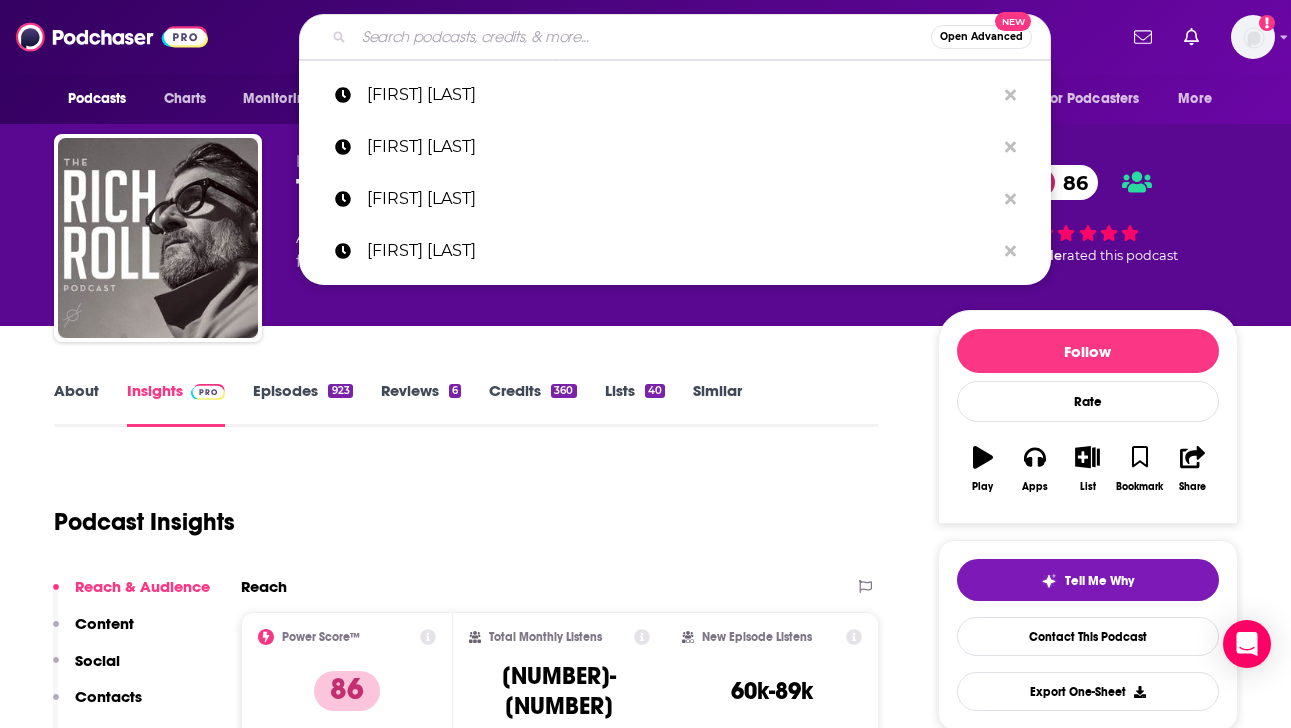click at bounding box center [642, 37] 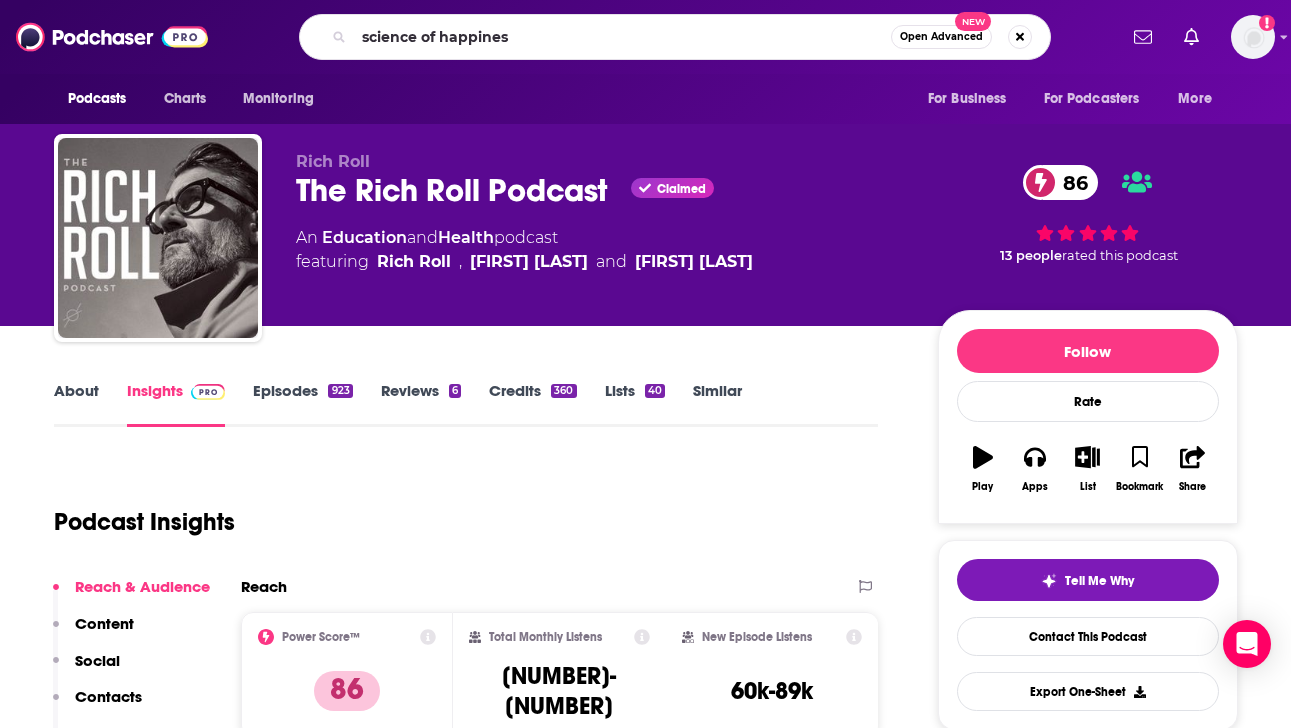 type on "science of happiness" 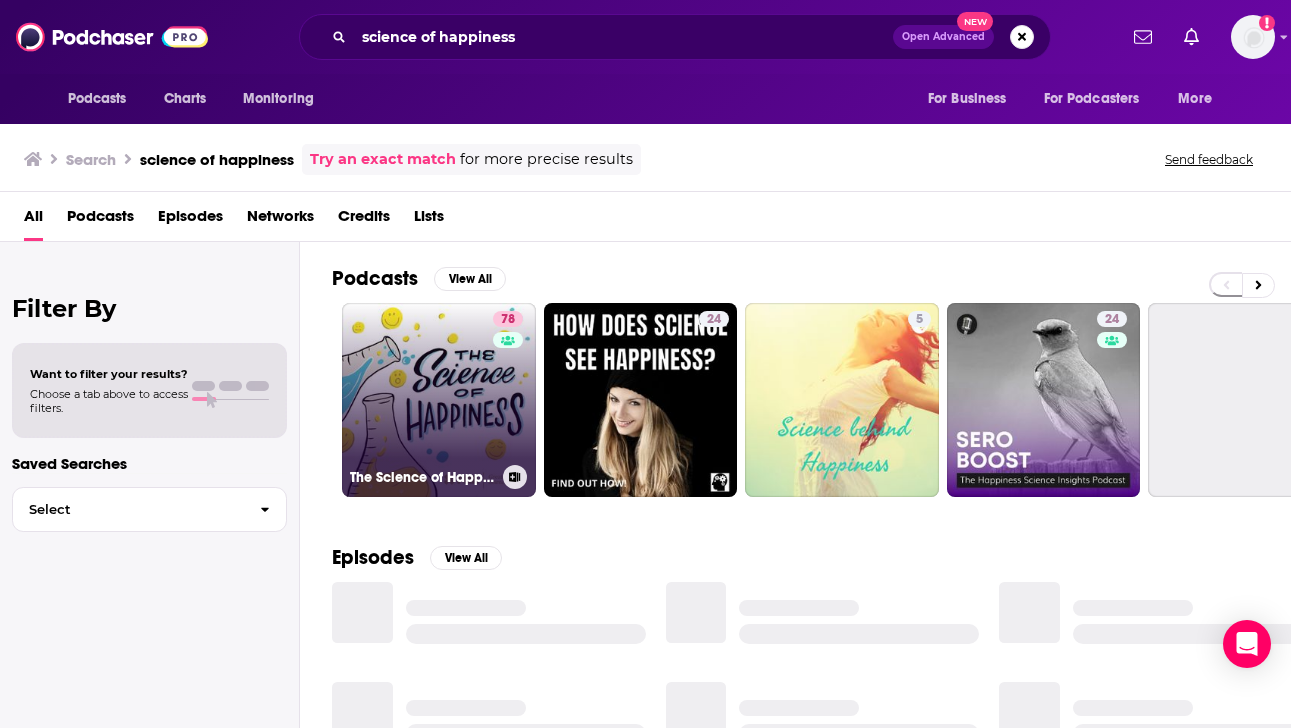 click on "78 The Science of Happiness" at bounding box center (439, 400) 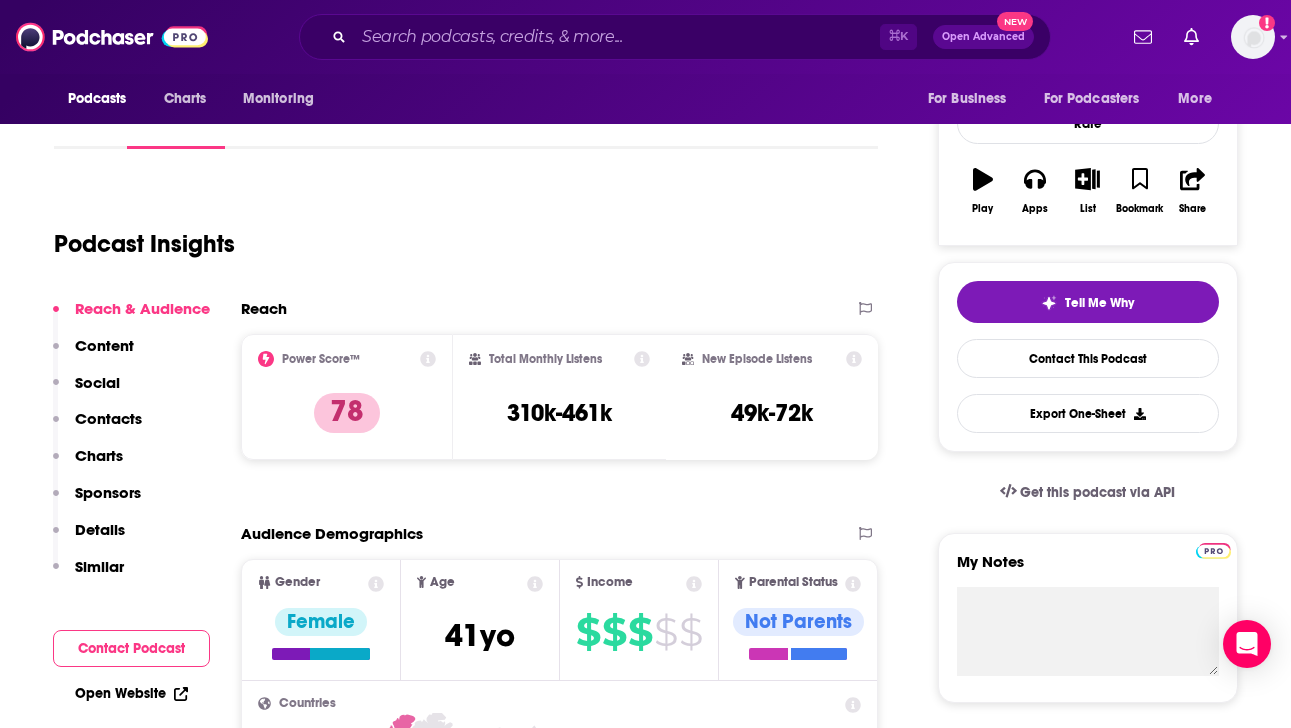 scroll, scrollTop: 0, scrollLeft: 0, axis: both 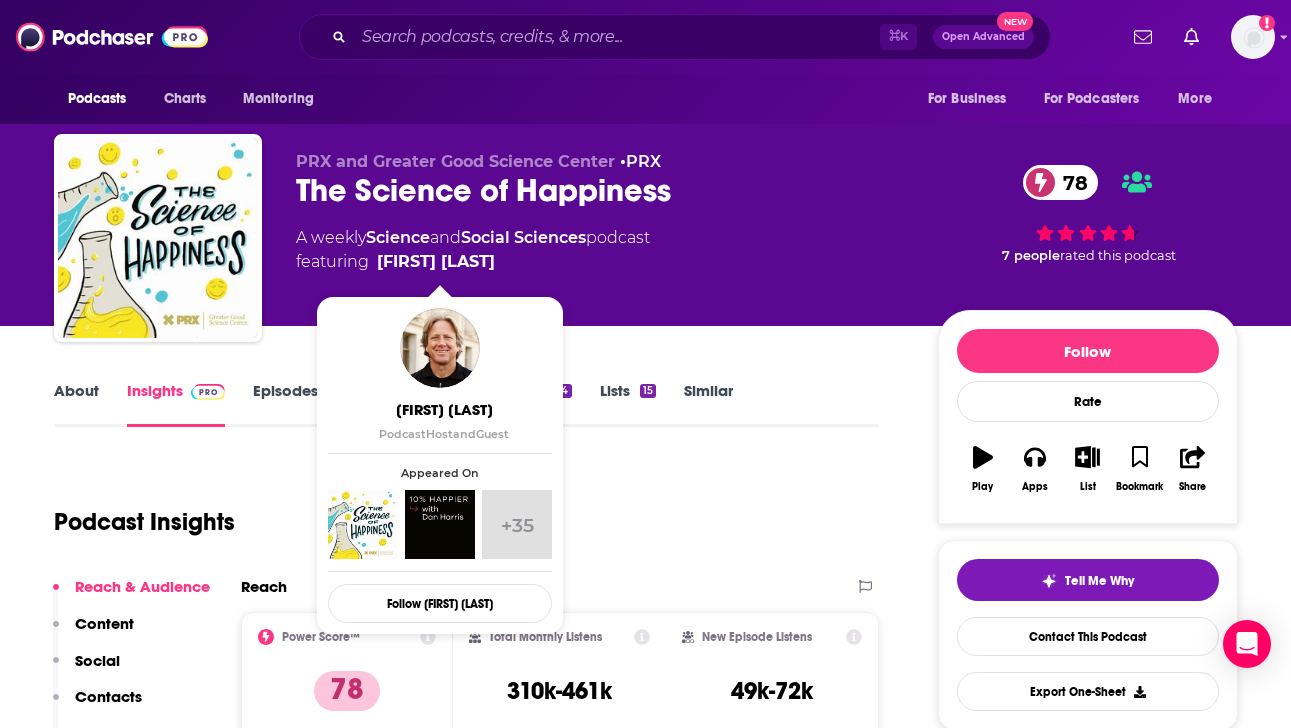 drag, startPoint x: 521, startPoint y: 267, endPoint x: 506, endPoint y: 266, distance: 15.033297 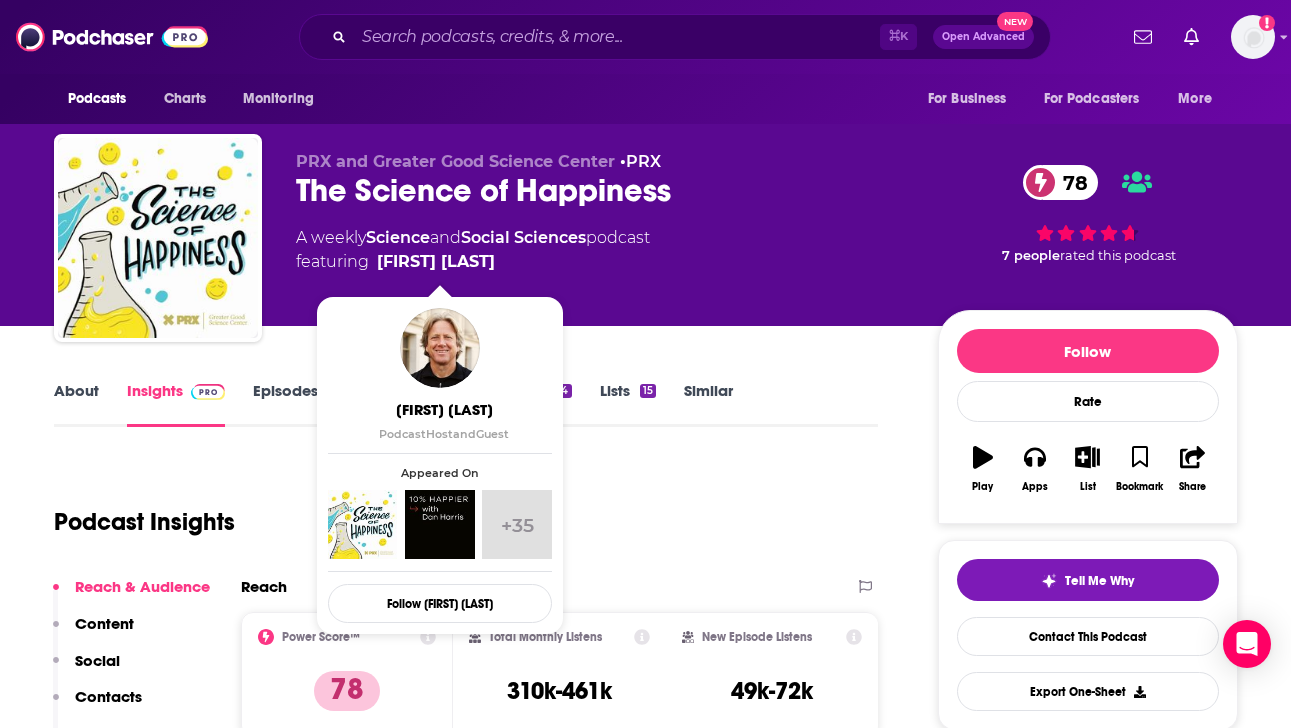 drag, startPoint x: 461, startPoint y: 263, endPoint x: 501, endPoint y: 257, distance: 40.4475 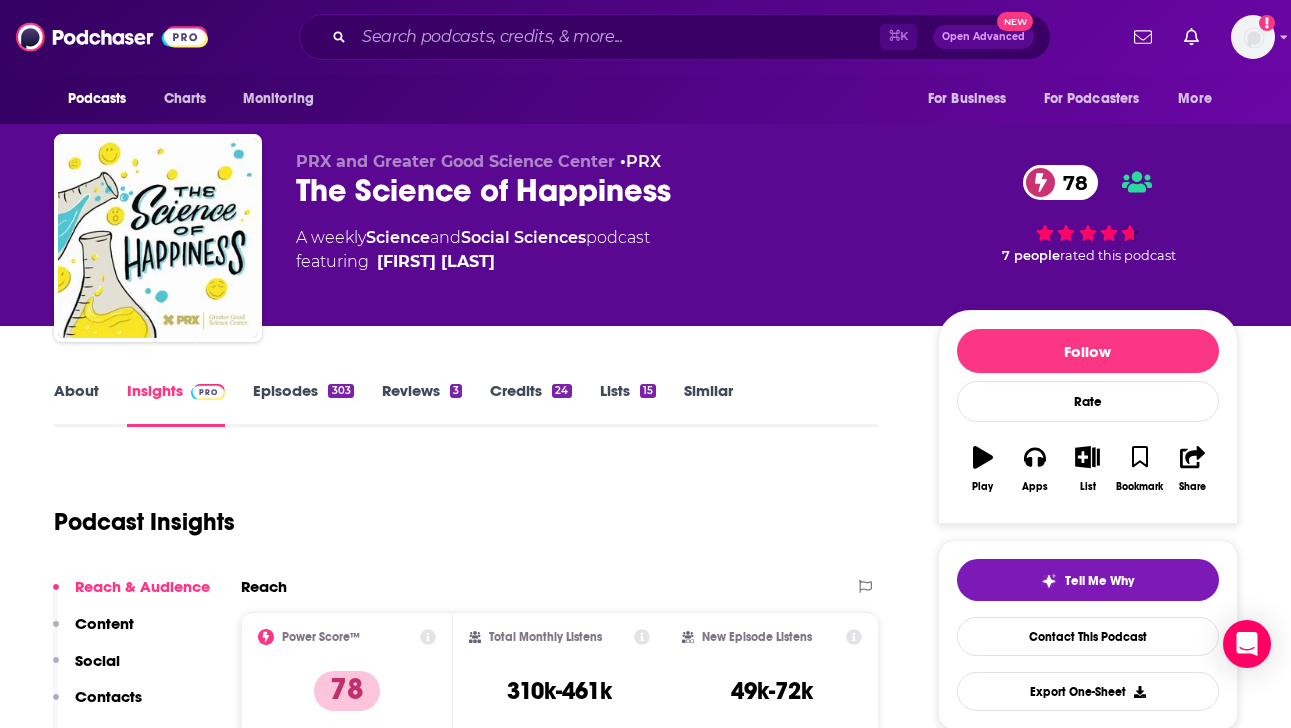 copy on "[FIRST] [LAST]" 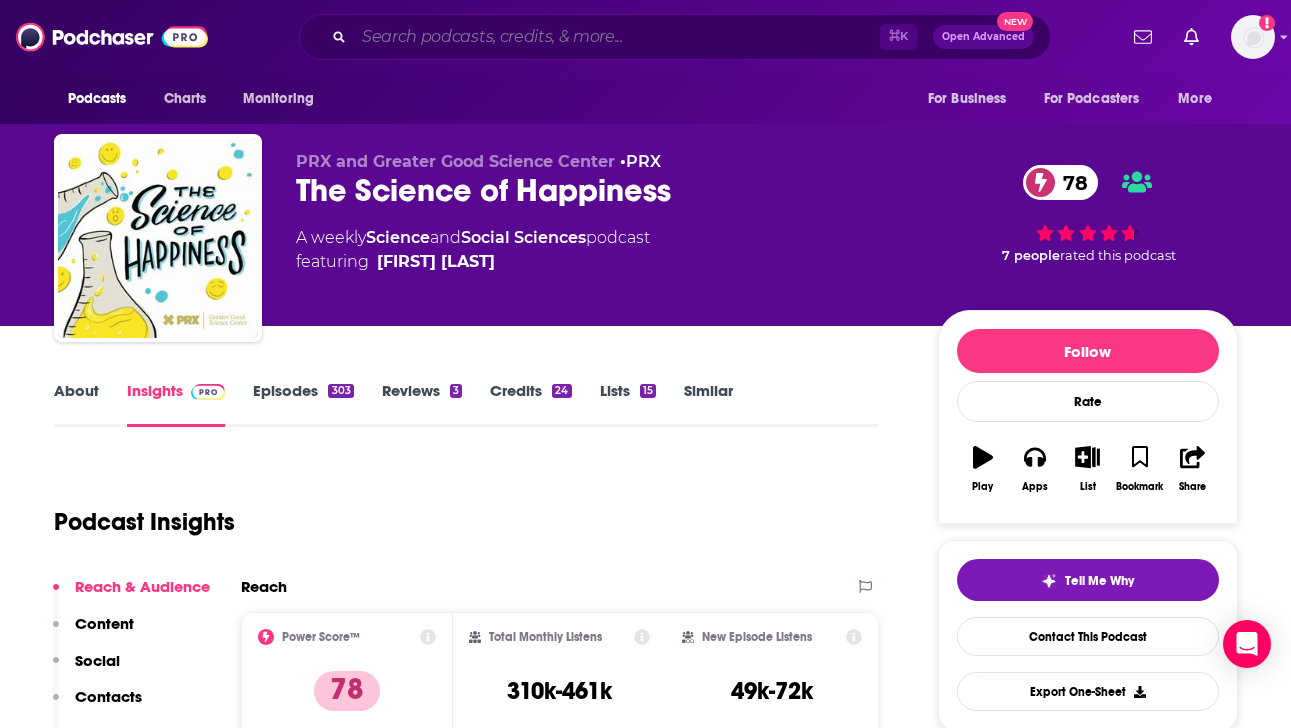 click at bounding box center [617, 37] 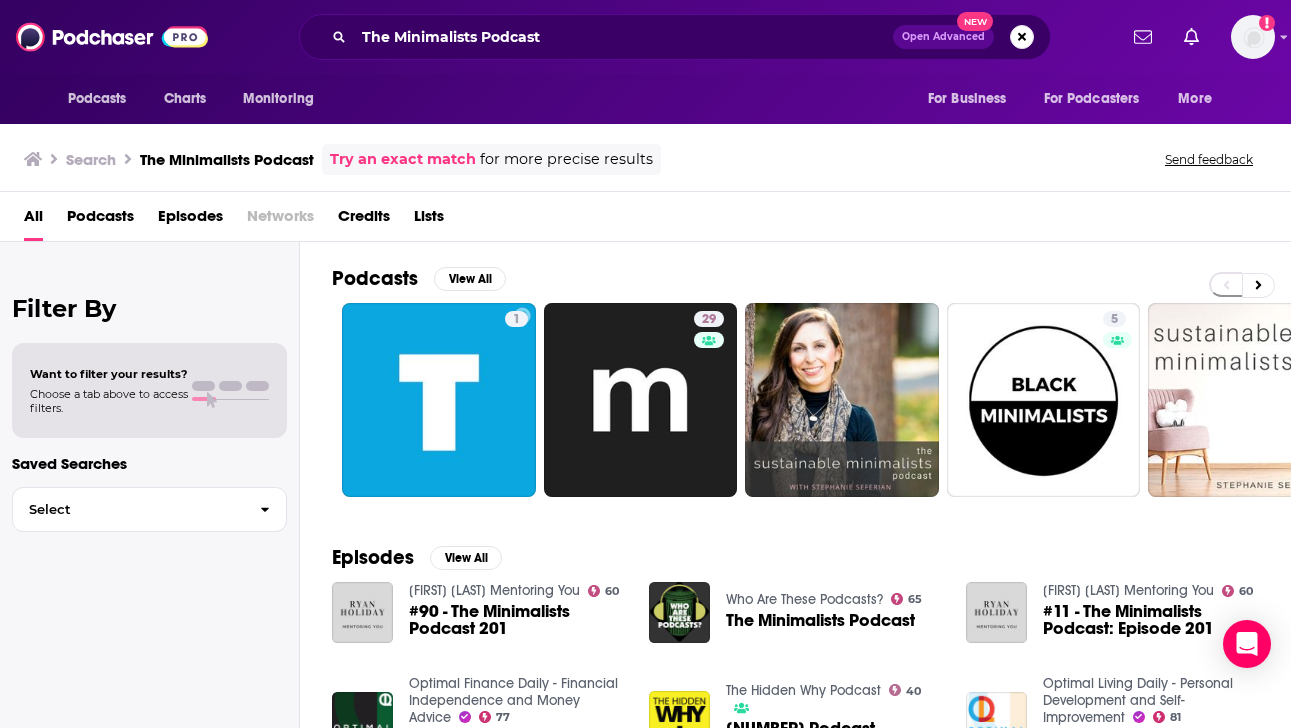 click on "#90 - The Minimalists Podcast 201" at bounding box center (517, 620) 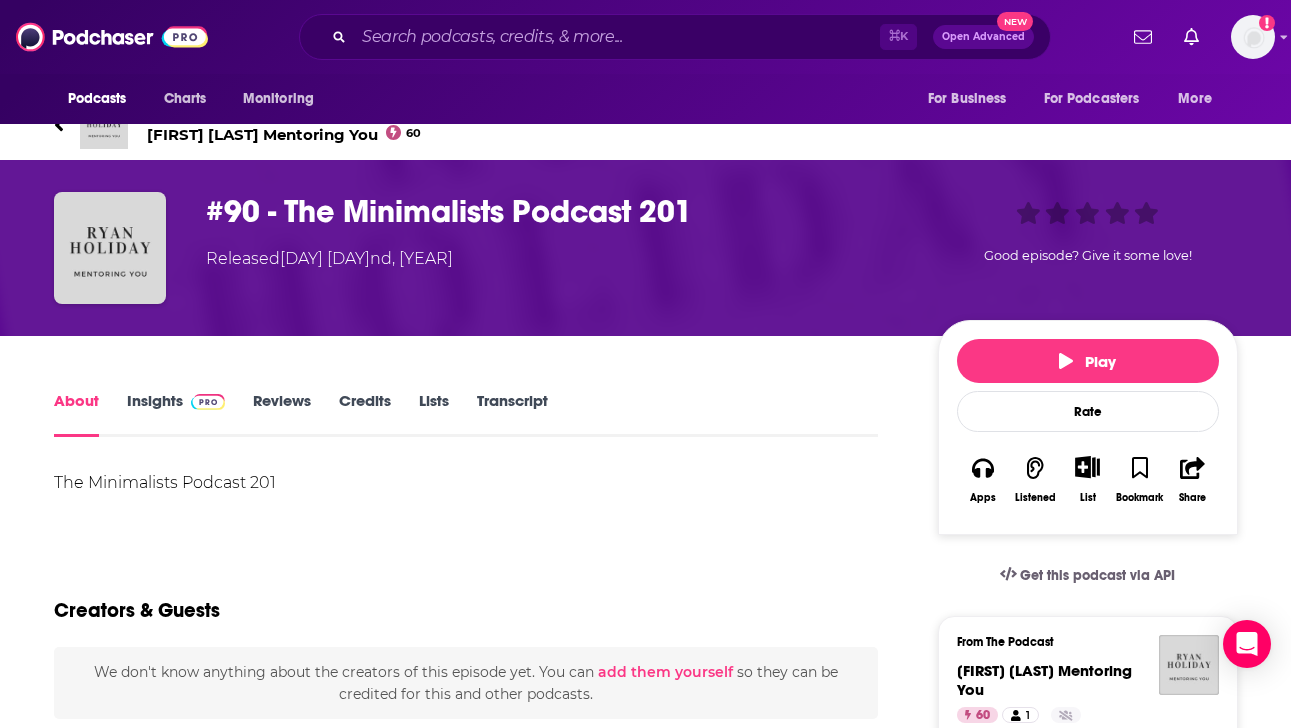 scroll, scrollTop: 12, scrollLeft: 0, axis: vertical 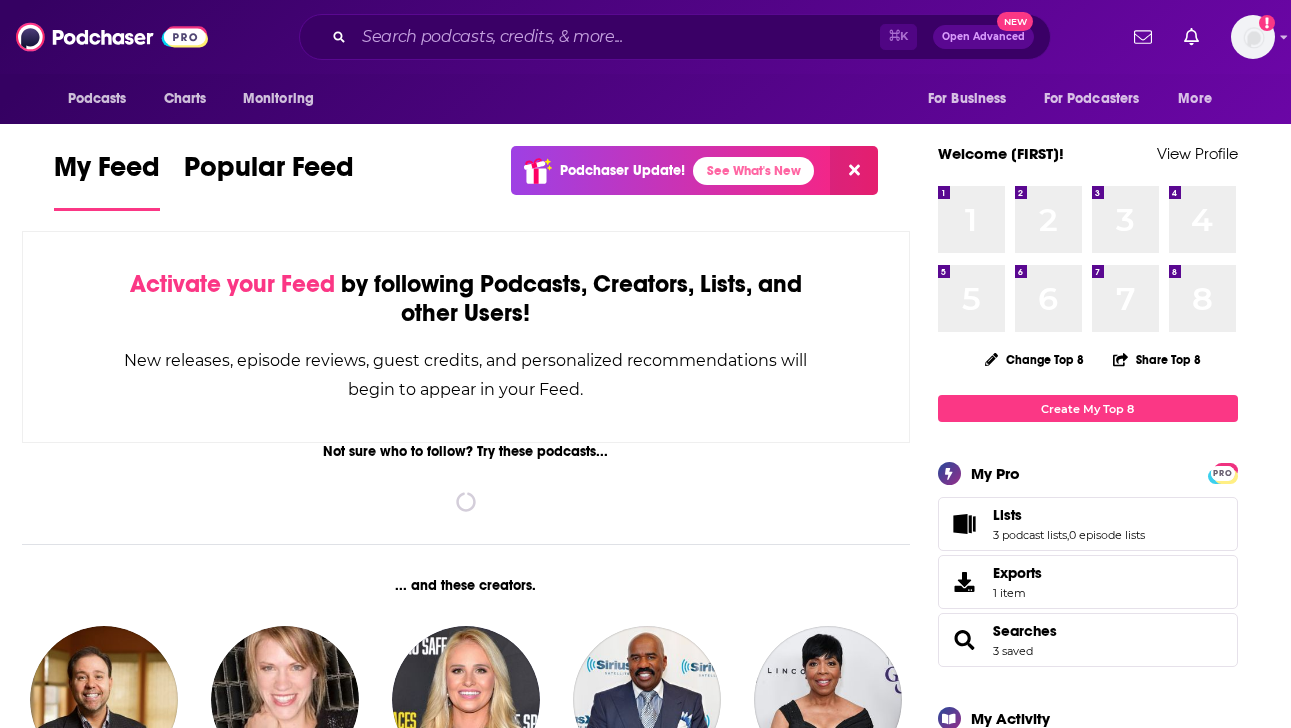 click on "⌘  K Open Advanced New" at bounding box center [675, 37] 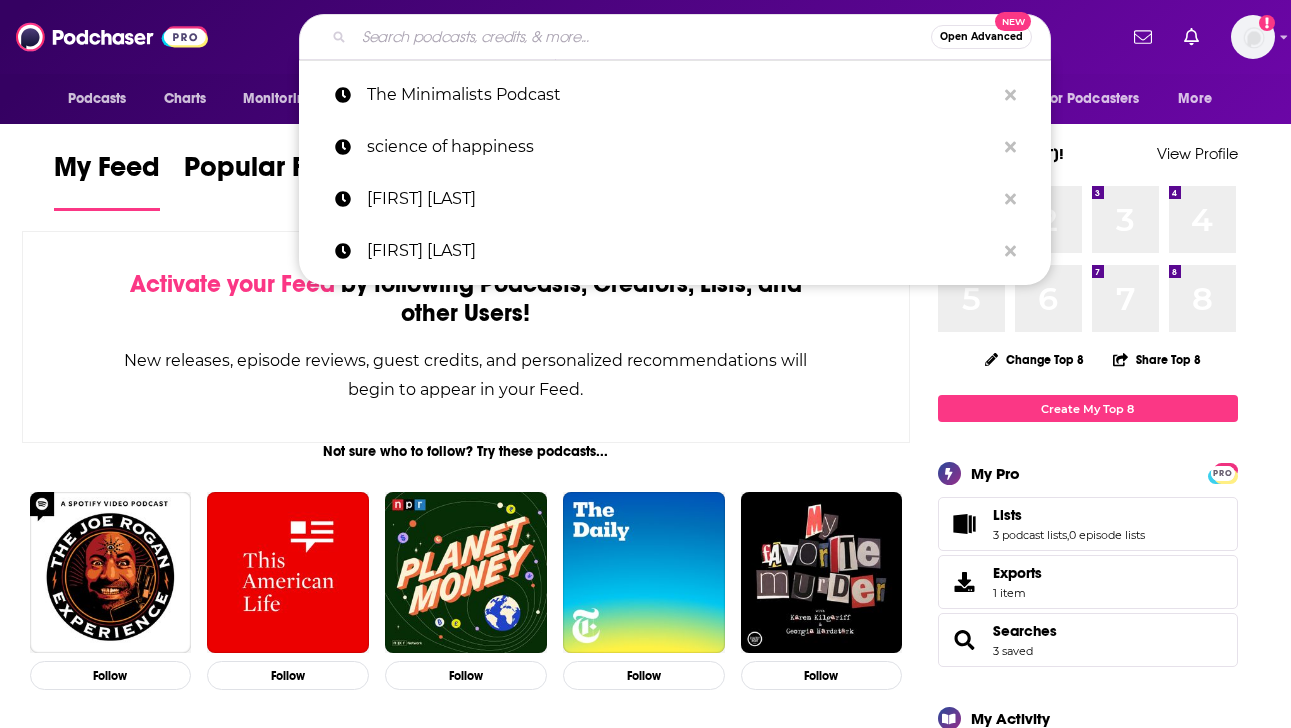 click at bounding box center (642, 37) 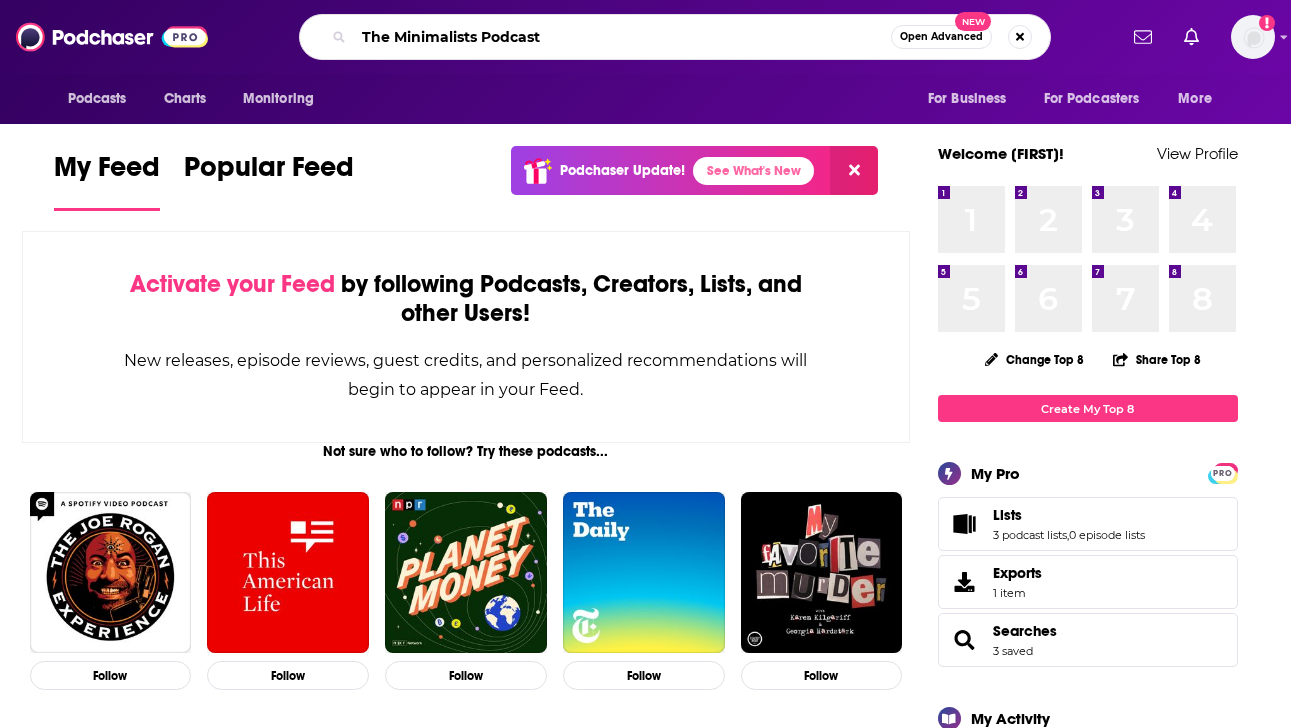 click on "The Minimalists Podcast" at bounding box center (622, 37) 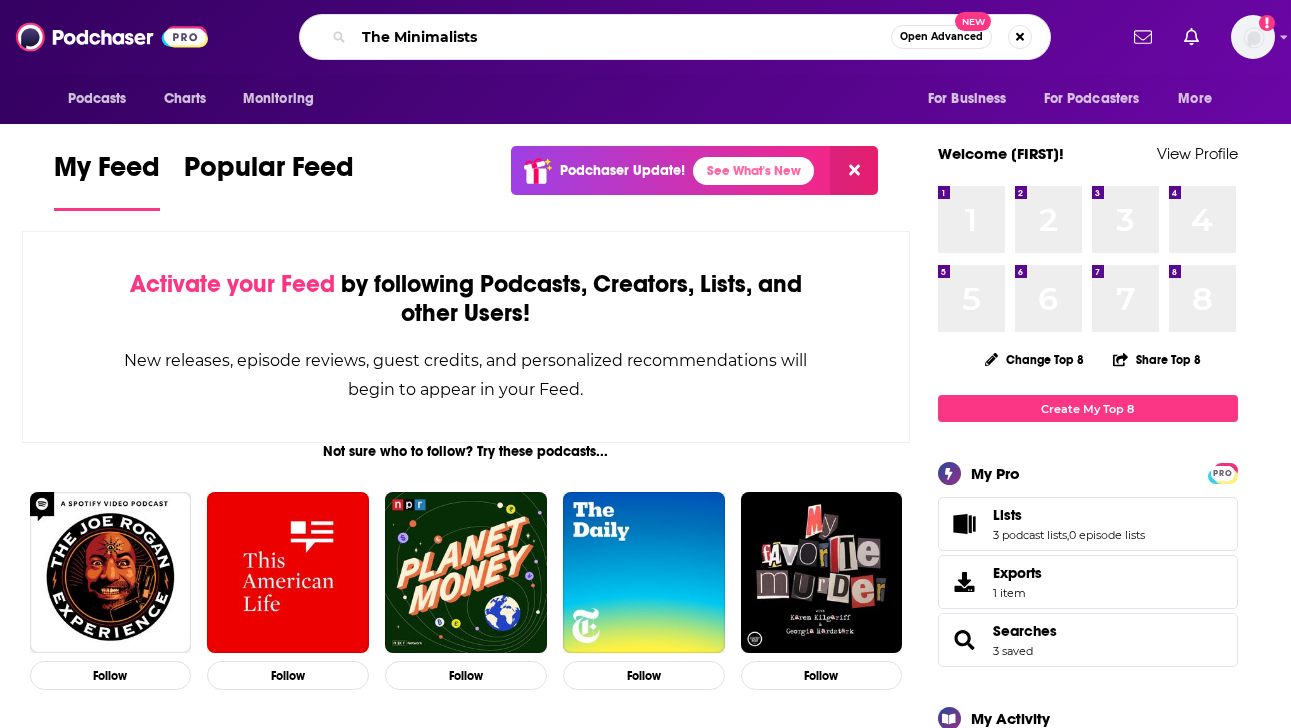type on "The Minimalists" 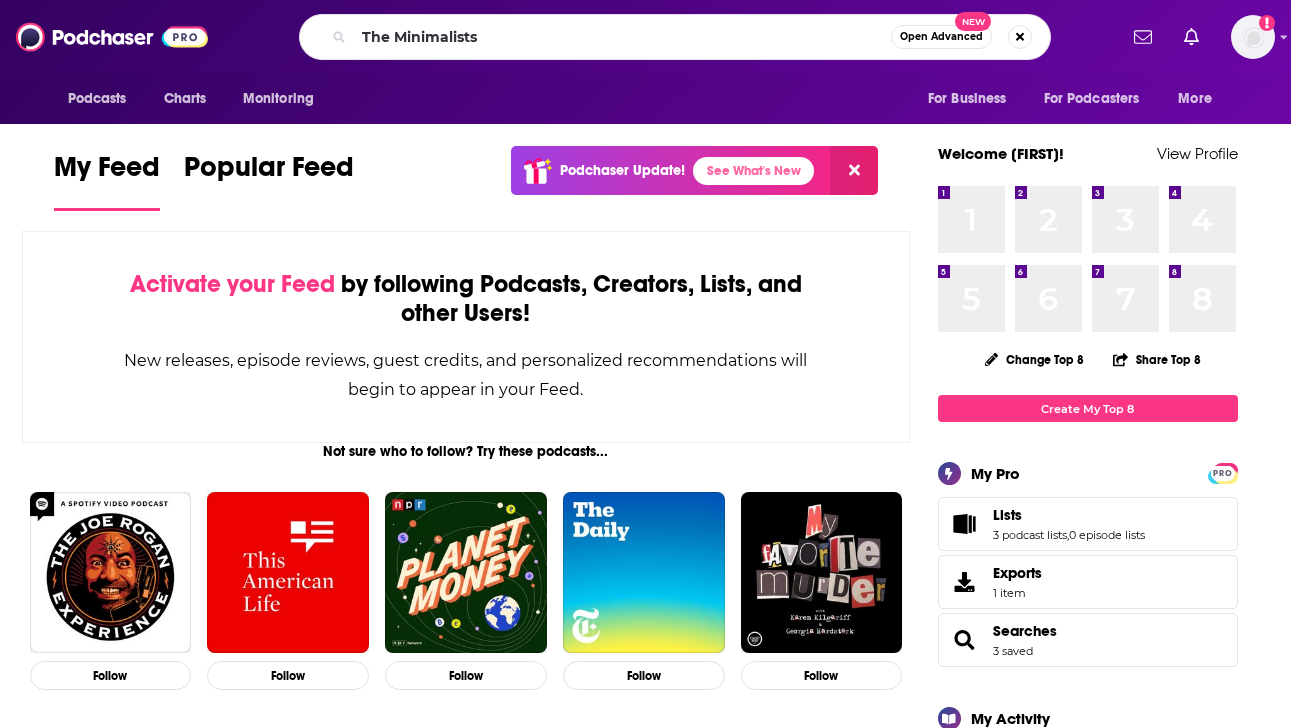 scroll, scrollTop: 0, scrollLeft: 0, axis: both 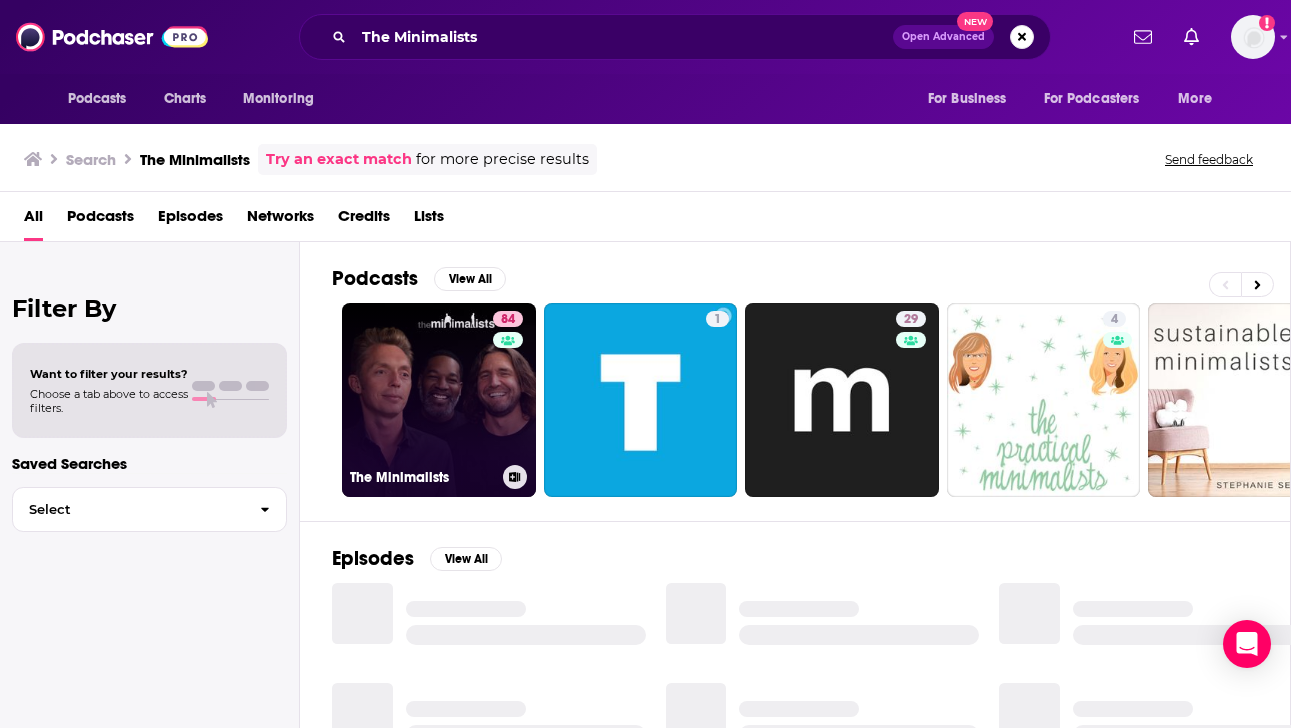 click on "84 The Minimalists" at bounding box center [439, 400] 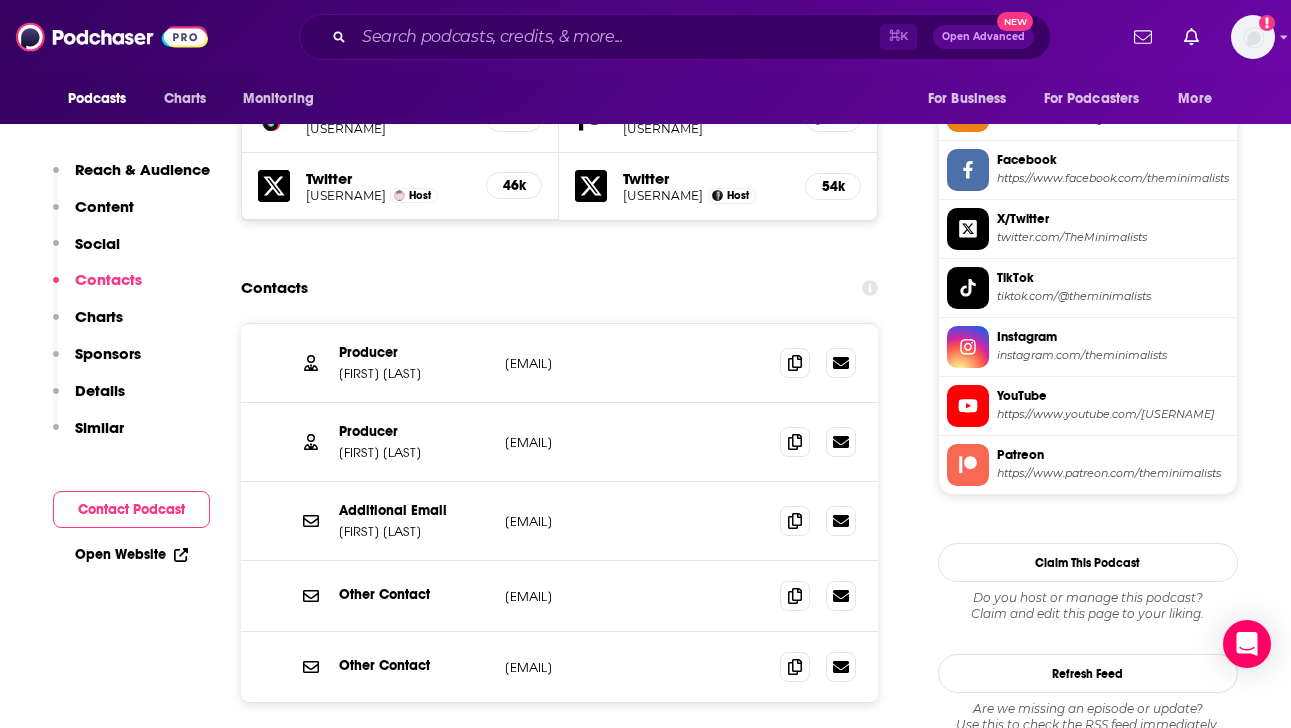scroll, scrollTop: 1881, scrollLeft: 0, axis: vertical 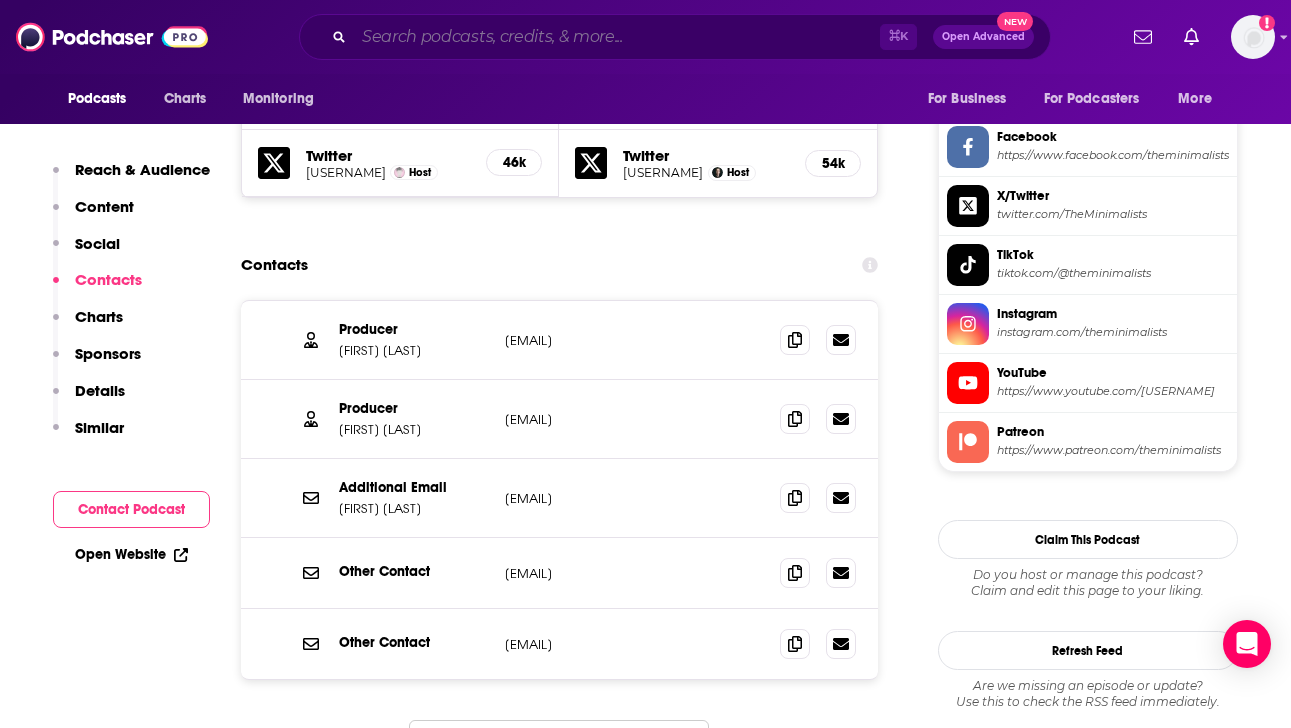 click at bounding box center (617, 37) 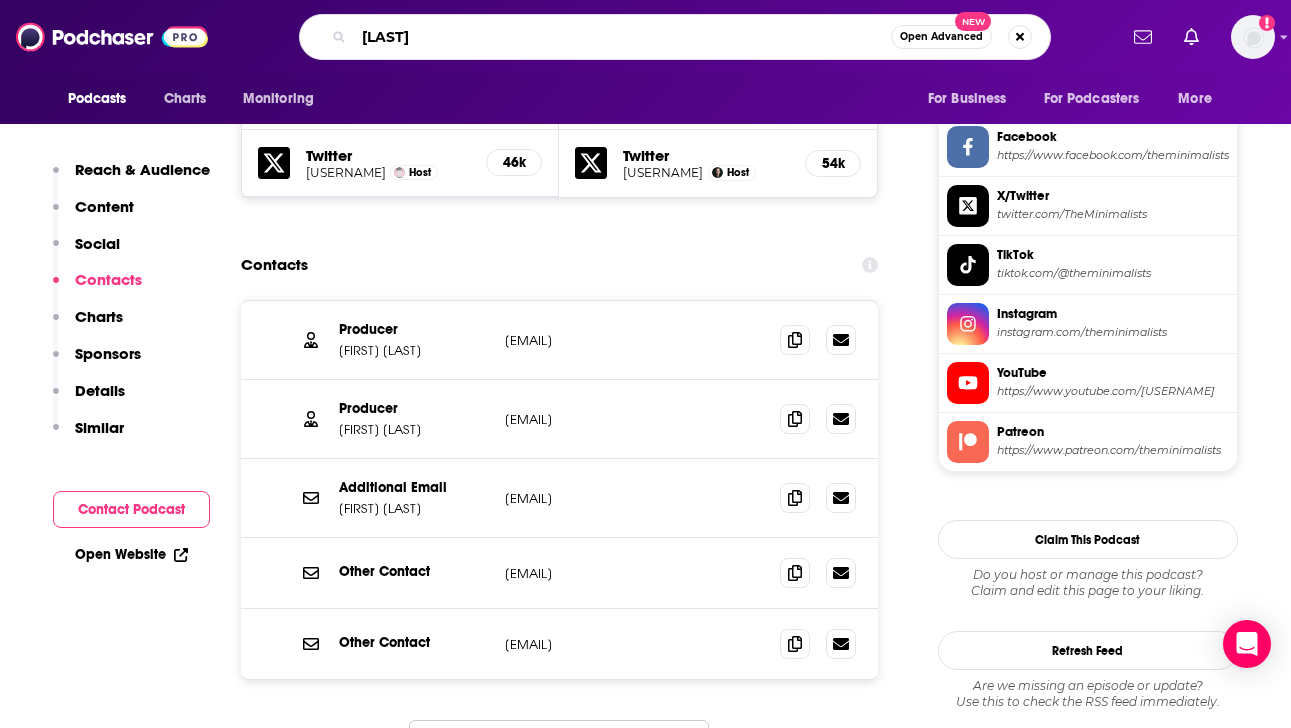type on "meb farber" 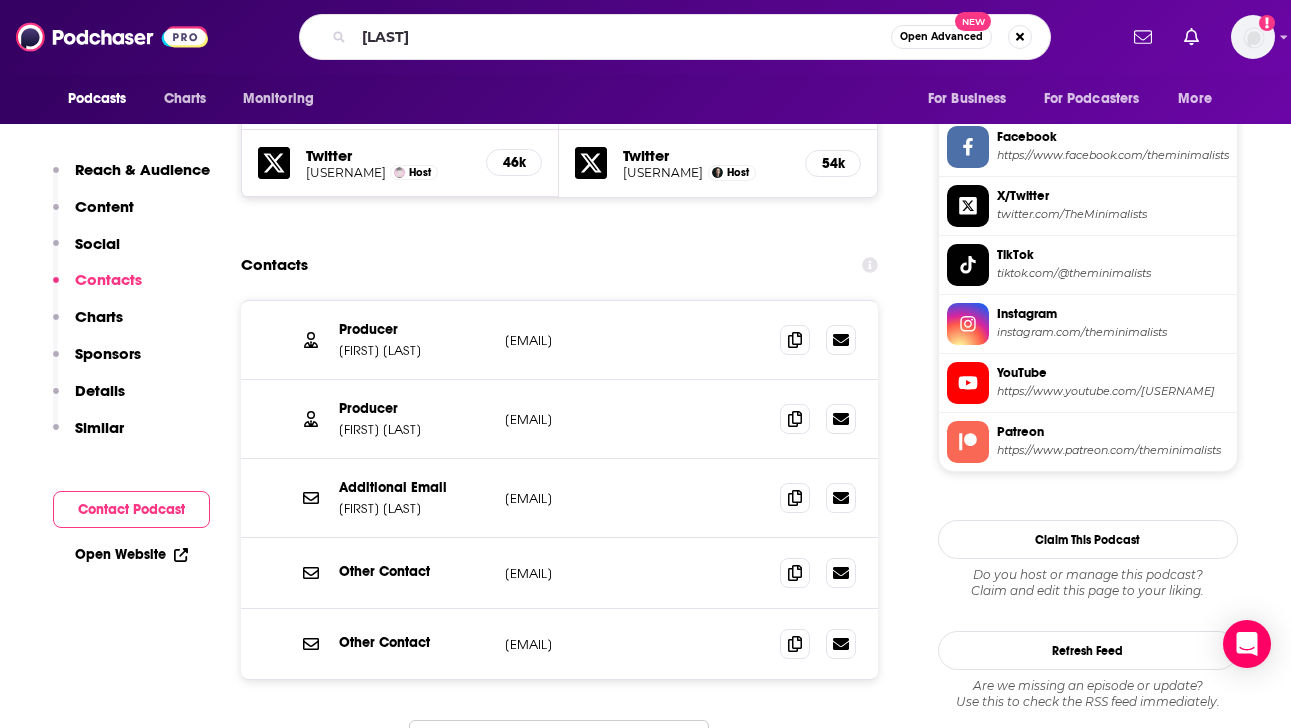 scroll, scrollTop: 0, scrollLeft: 0, axis: both 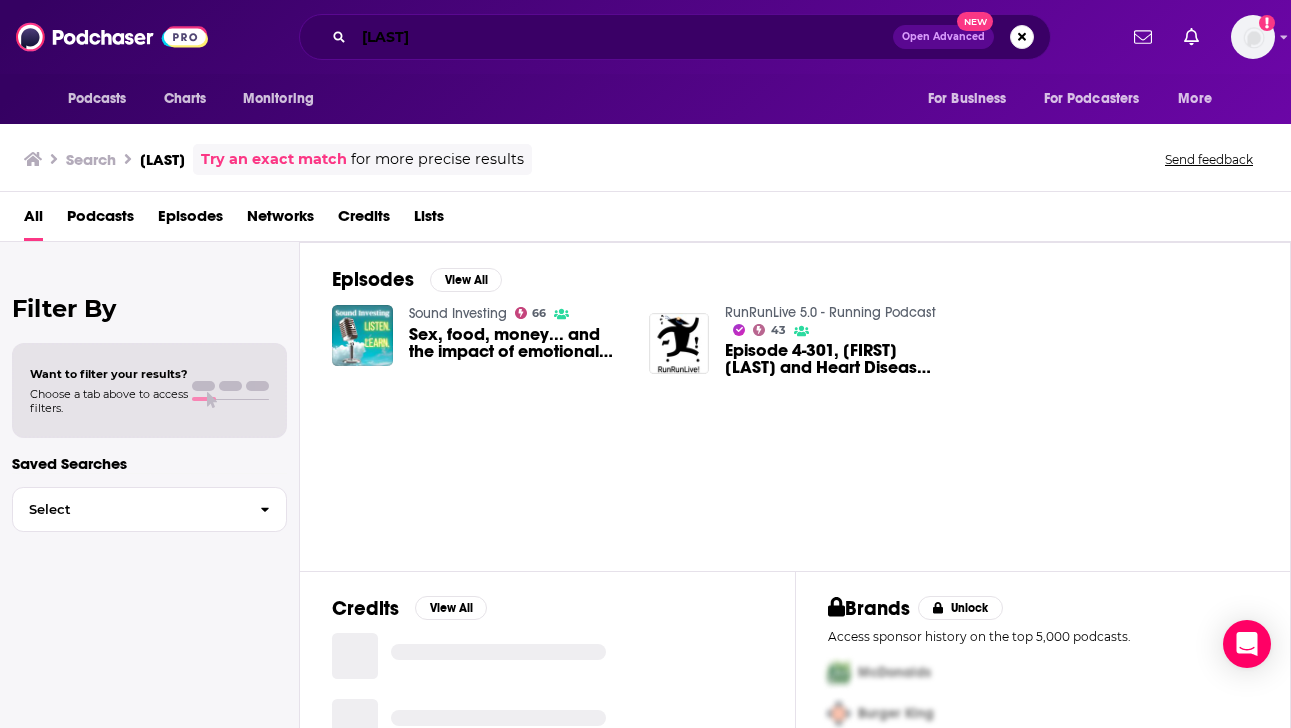 click on "meb farber" at bounding box center (623, 37) 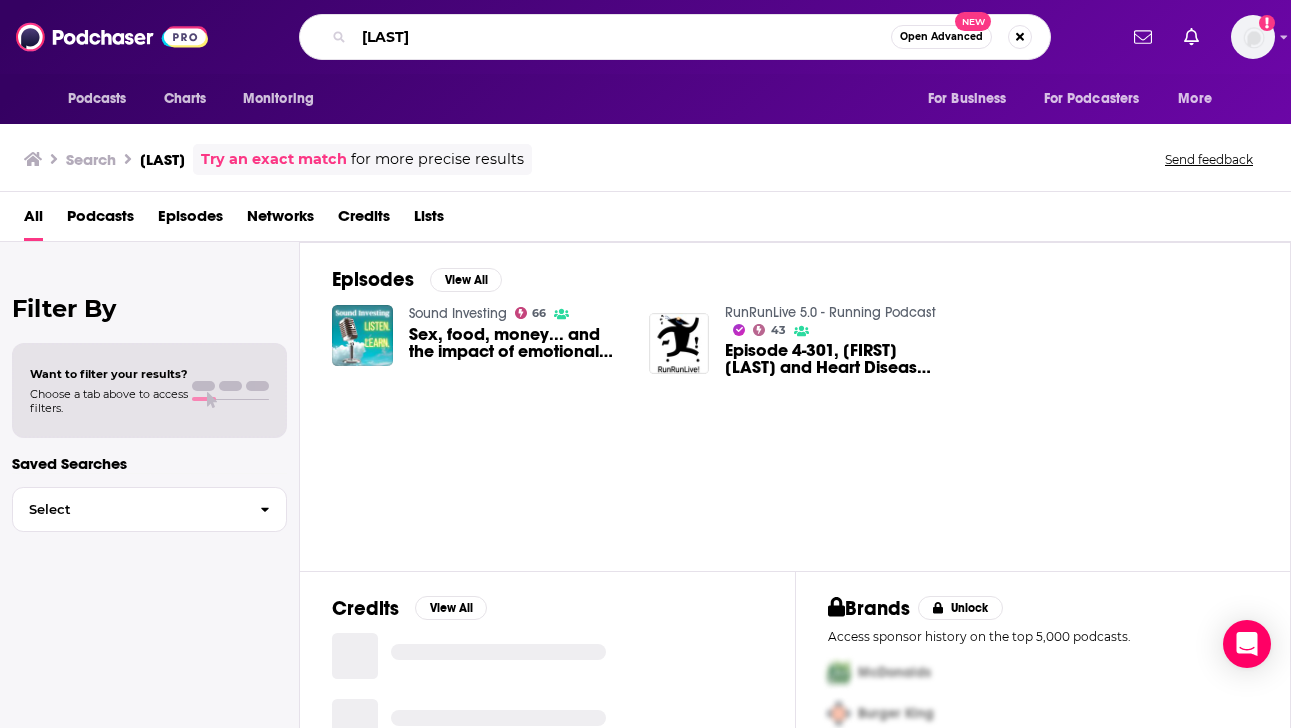 click on "meb farber" at bounding box center [622, 37] 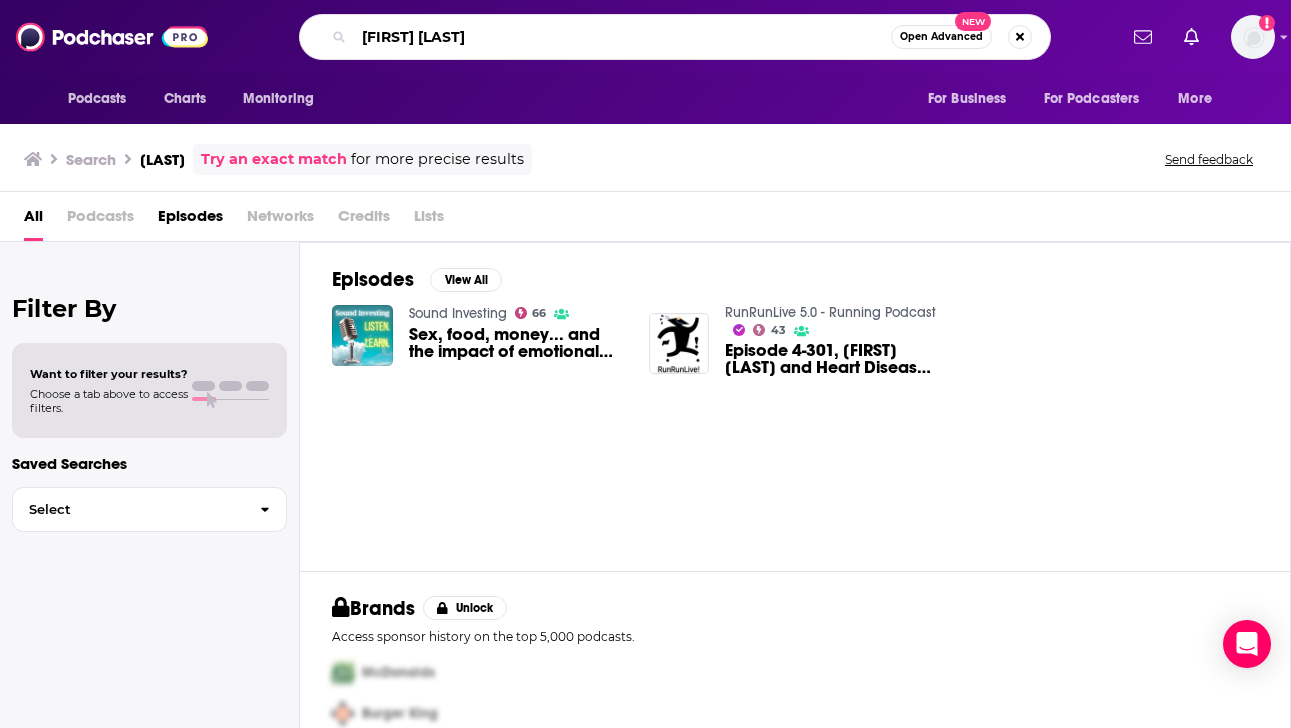 type on "meb faber" 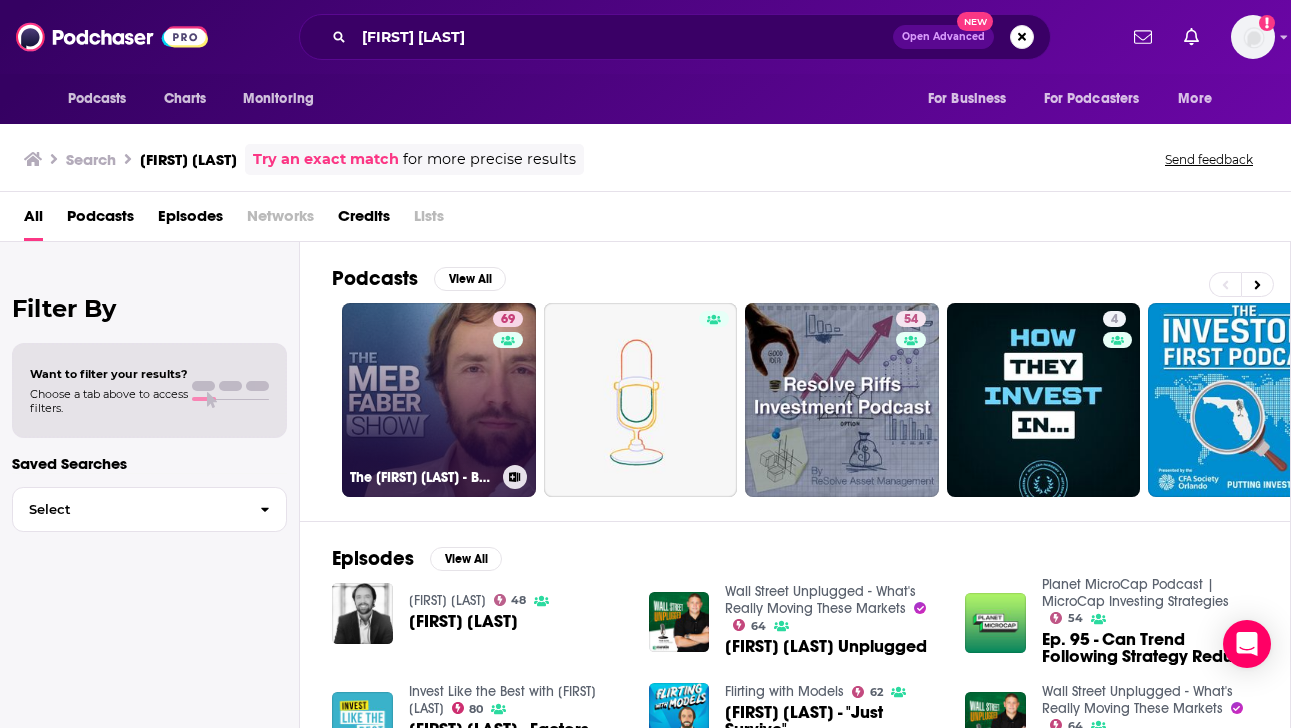 click on "69" at bounding box center (510, 388) 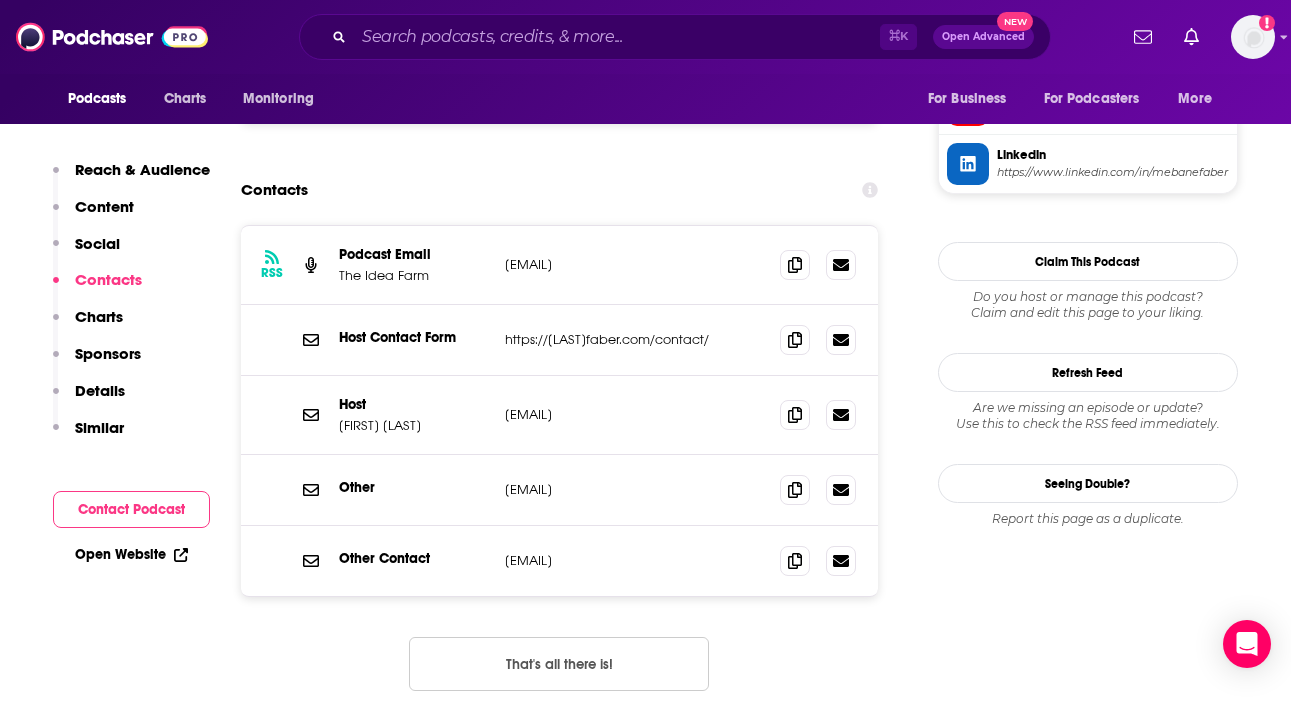 scroll, scrollTop: 1808, scrollLeft: 0, axis: vertical 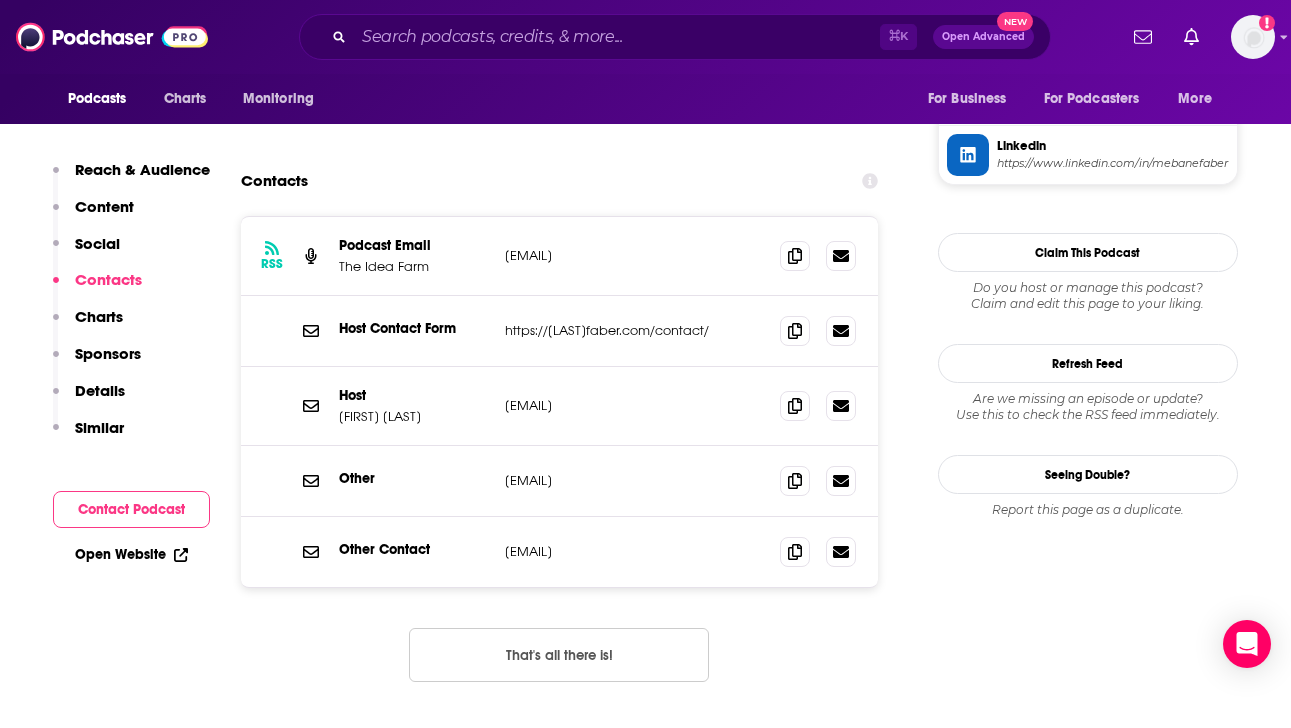 click on "⌘  K Open Advanced New" at bounding box center (675, 37) 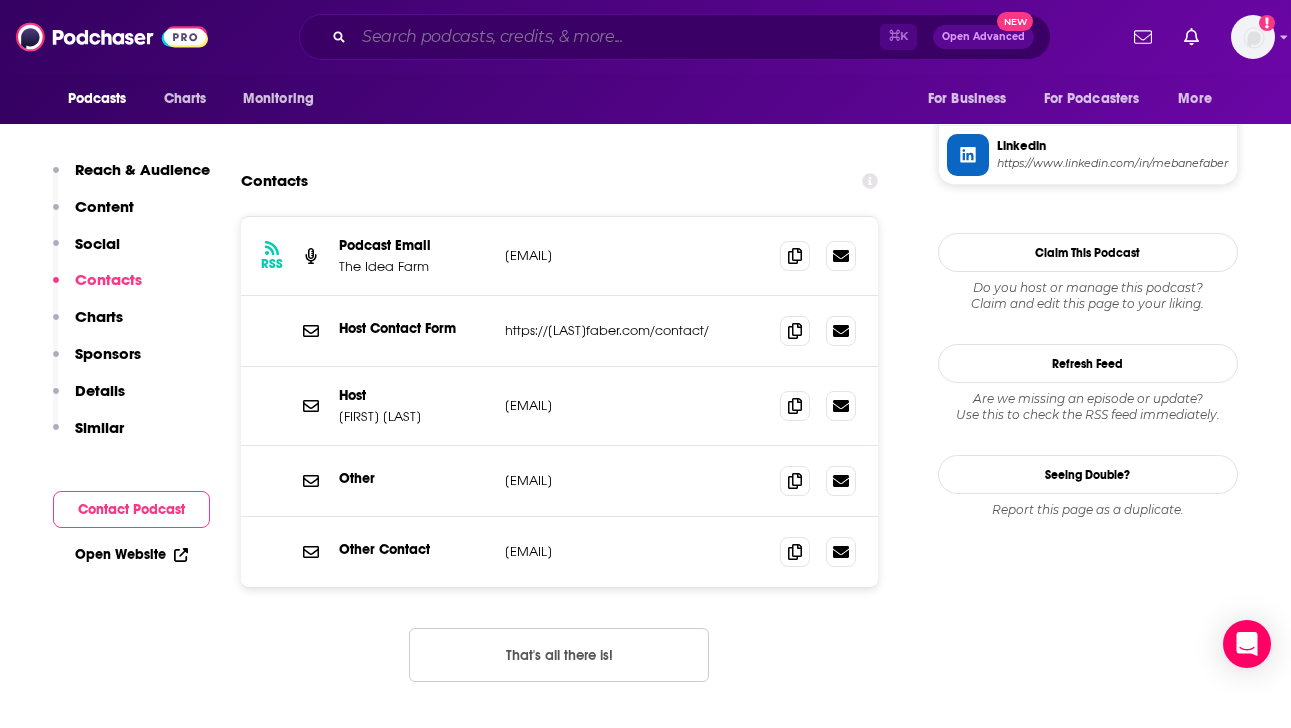 click at bounding box center (617, 37) 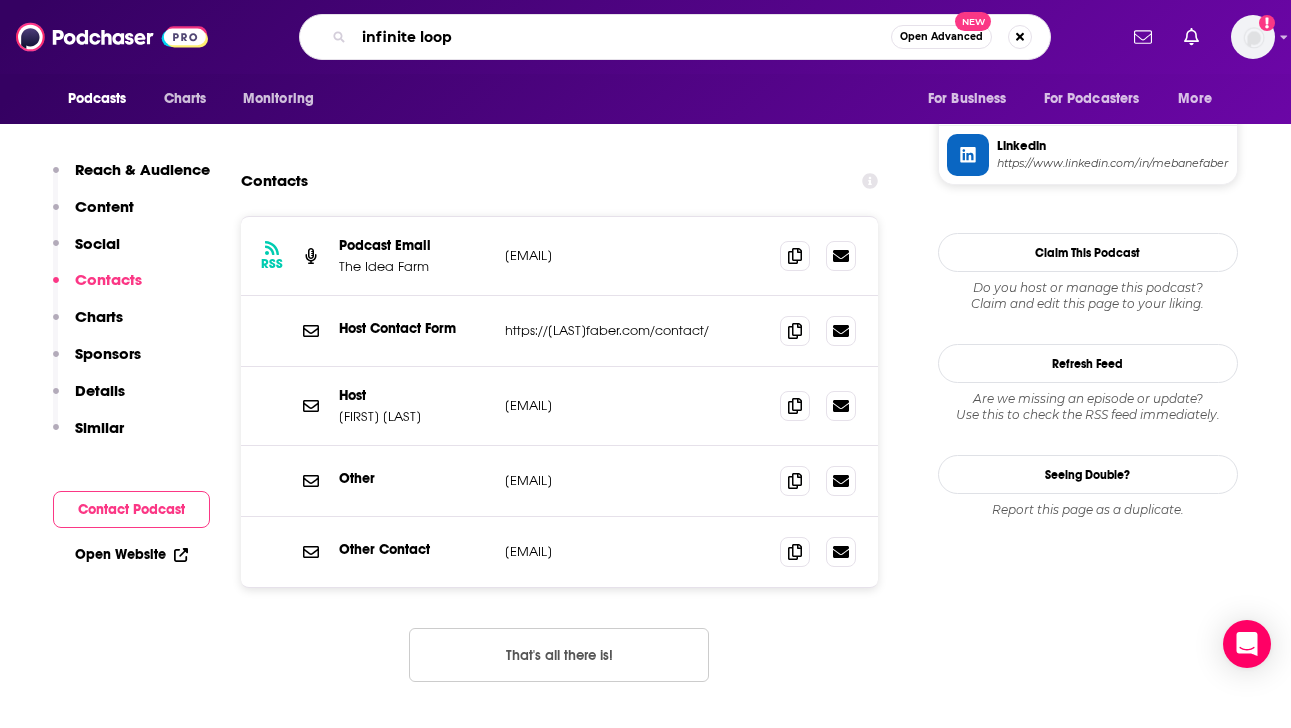 type on "infinite loops" 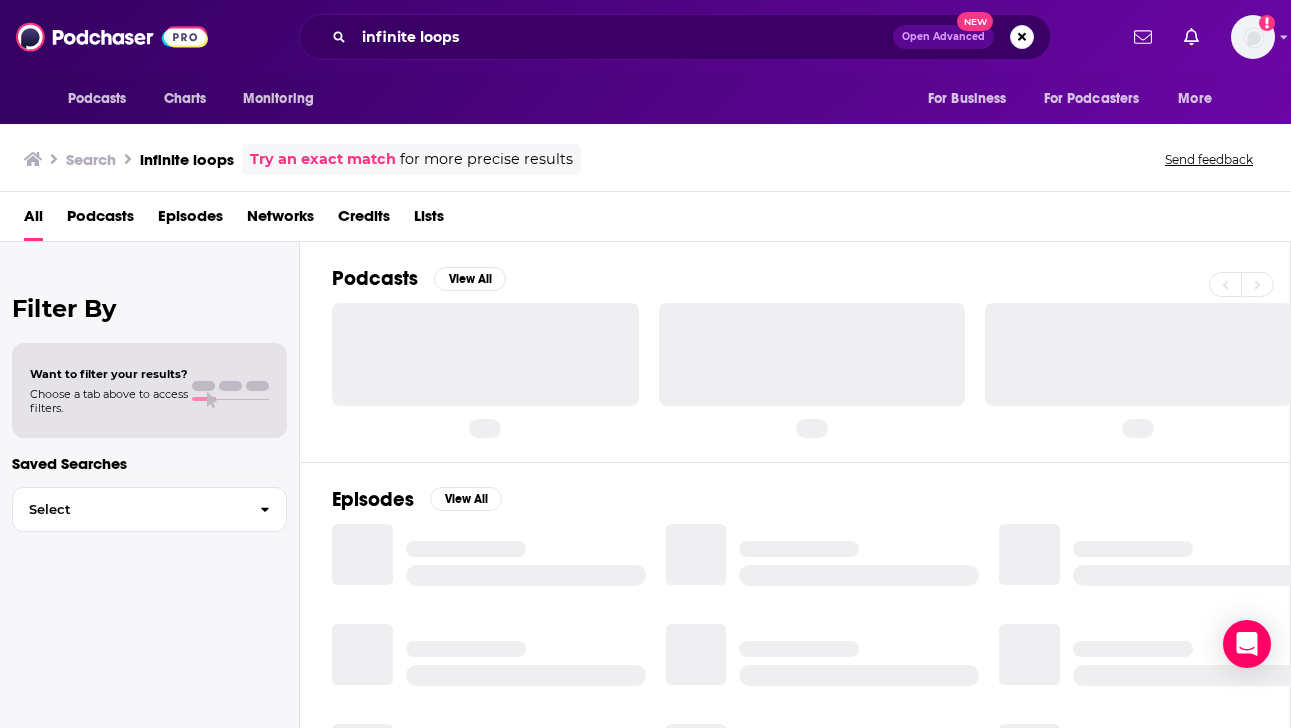 scroll, scrollTop: 0, scrollLeft: 0, axis: both 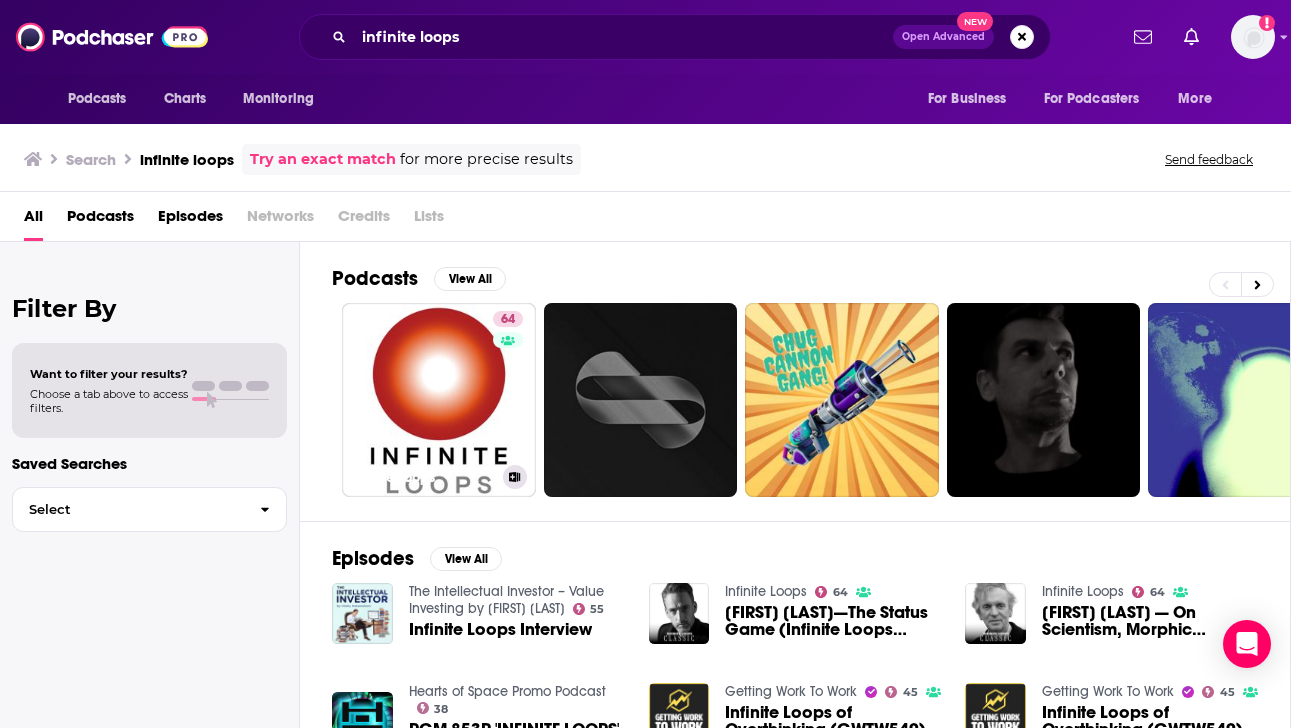 click on "64 Infinite Loops" at bounding box center [439, 400] 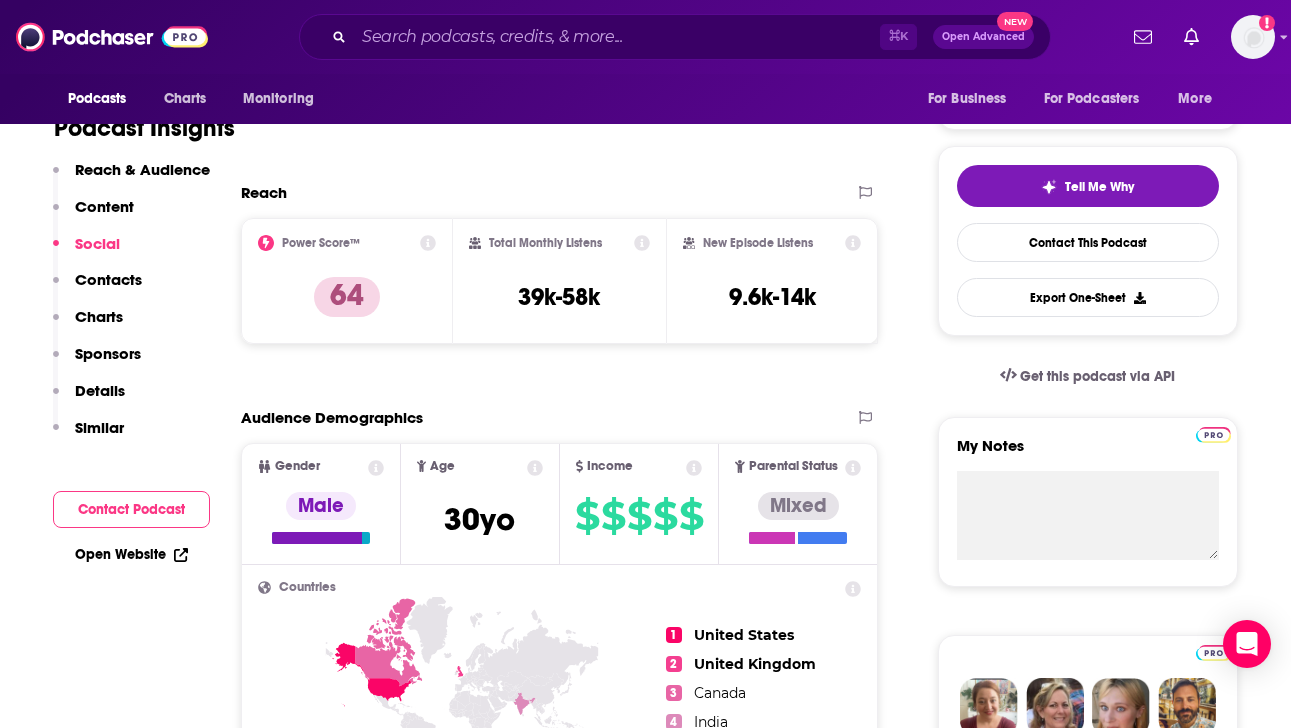 scroll, scrollTop: 0, scrollLeft: 0, axis: both 